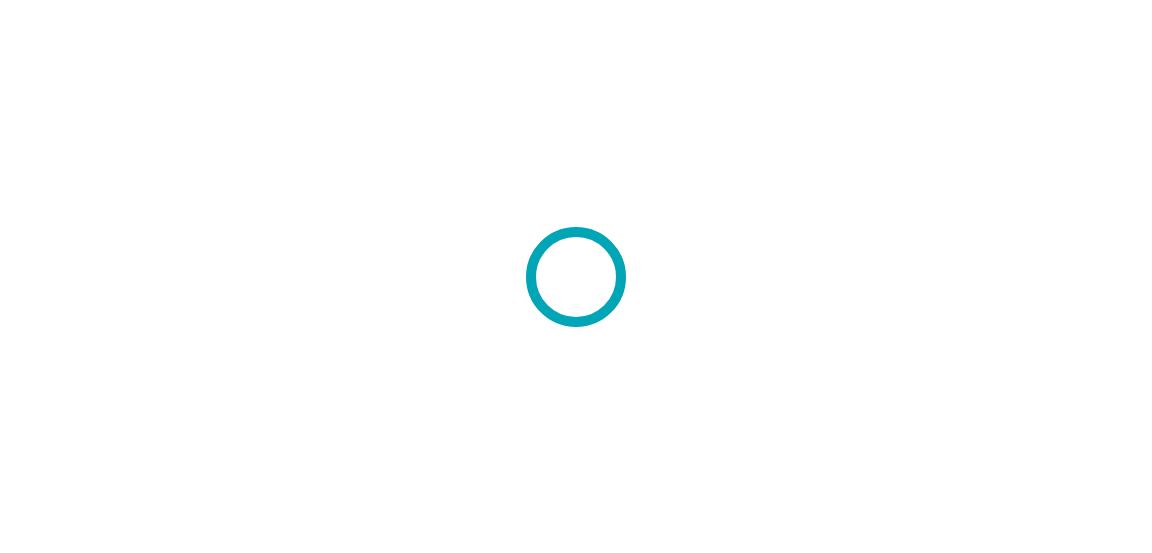 scroll, scrollTop: 0, scrollLeft: 0, axis: both 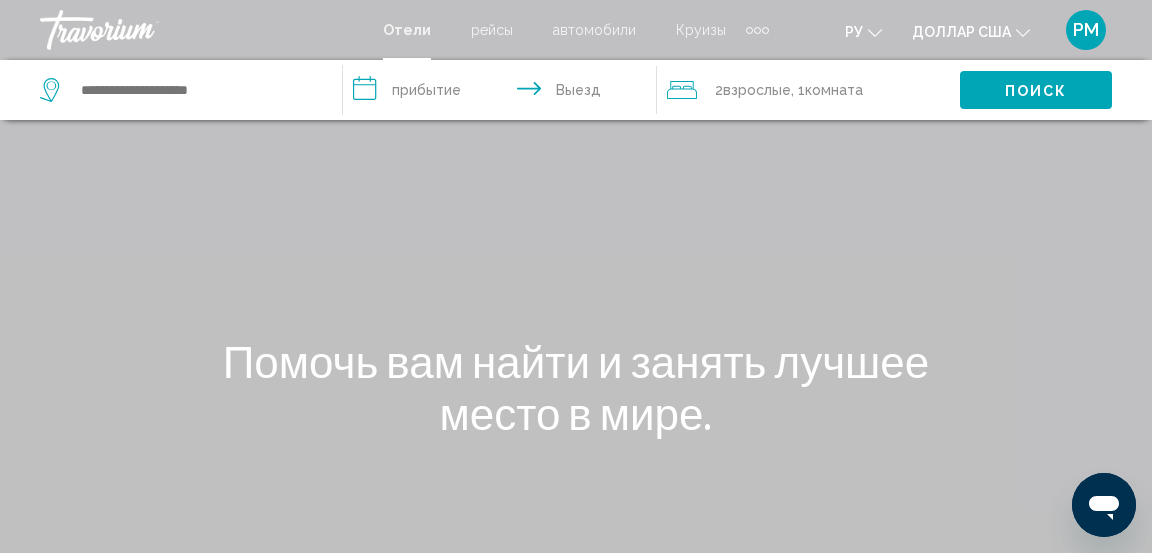 click on "**********" at bounding box center (503, 93) 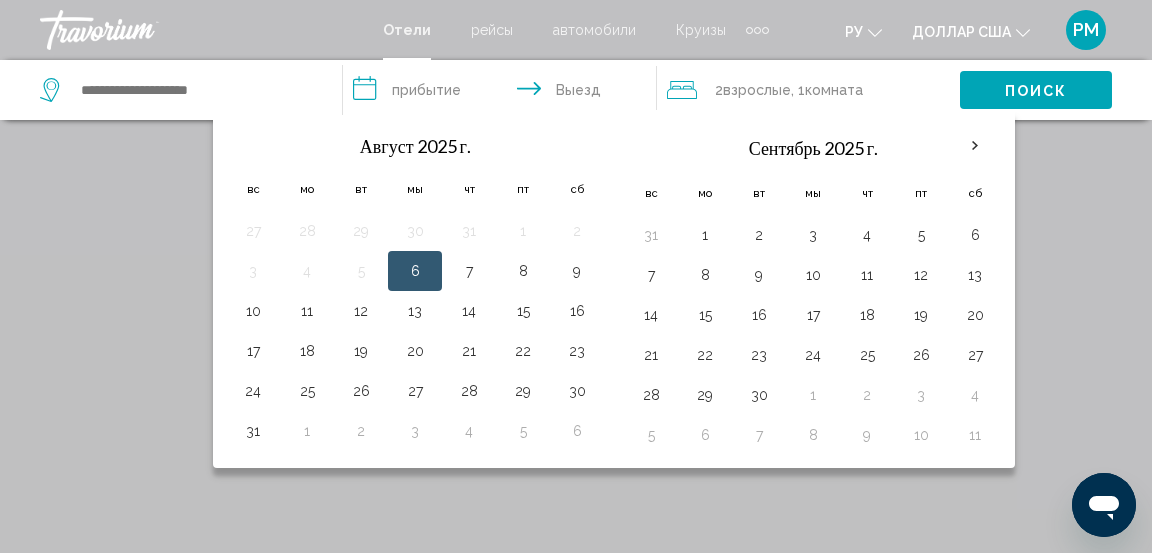 click on "7" at bounding box center (469, 271) 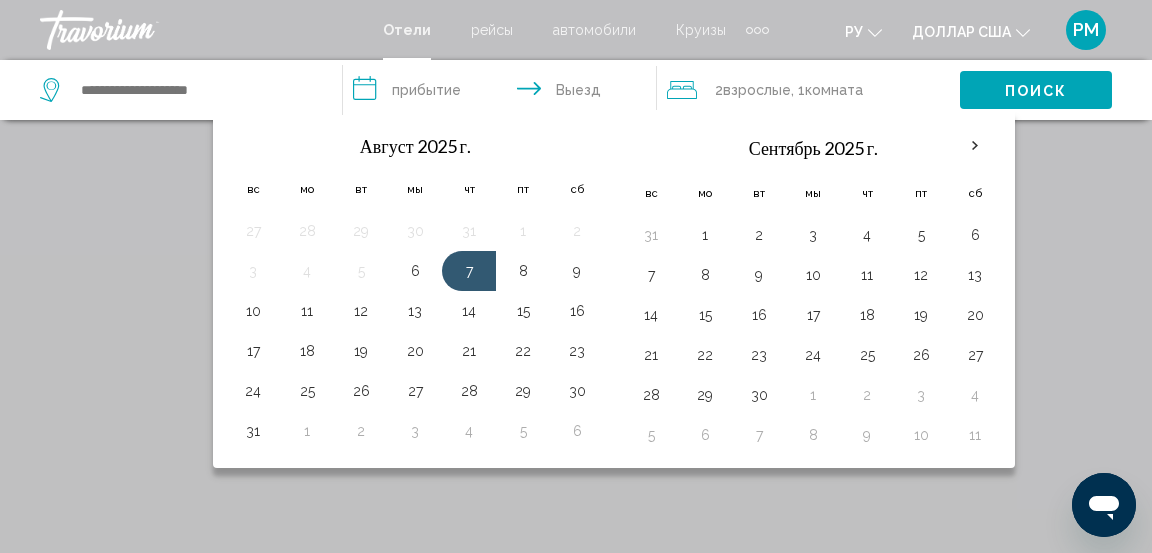 click on "**********" at bounding box center (503, 93) 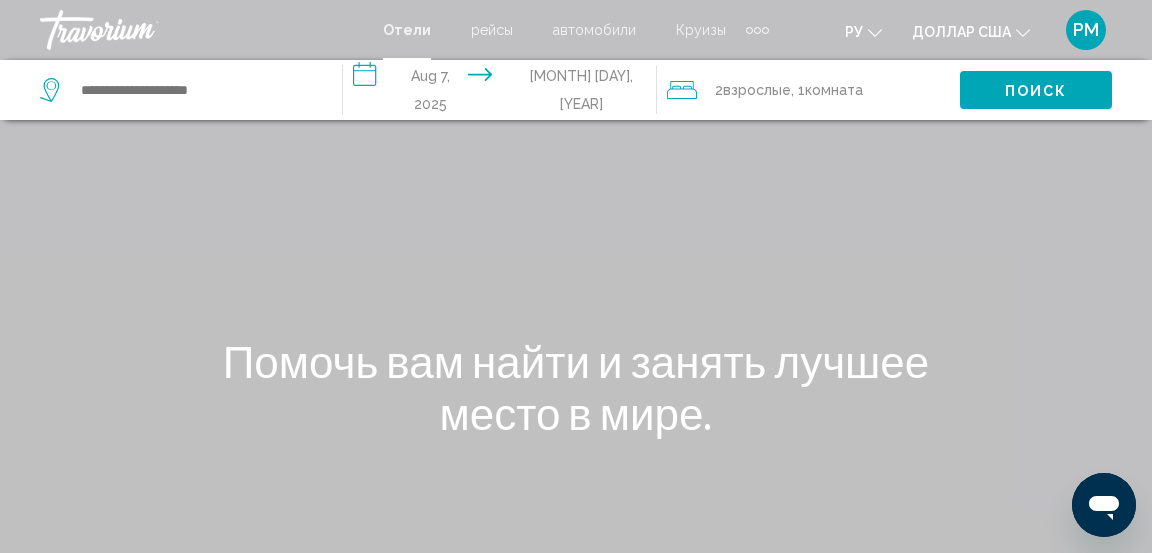 click on "Комната" 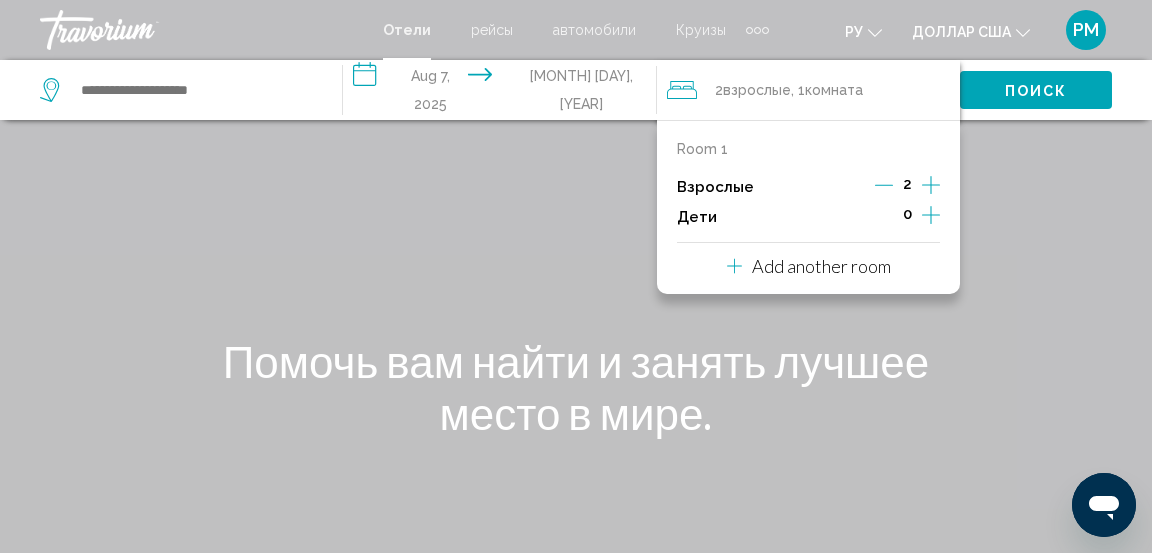 click 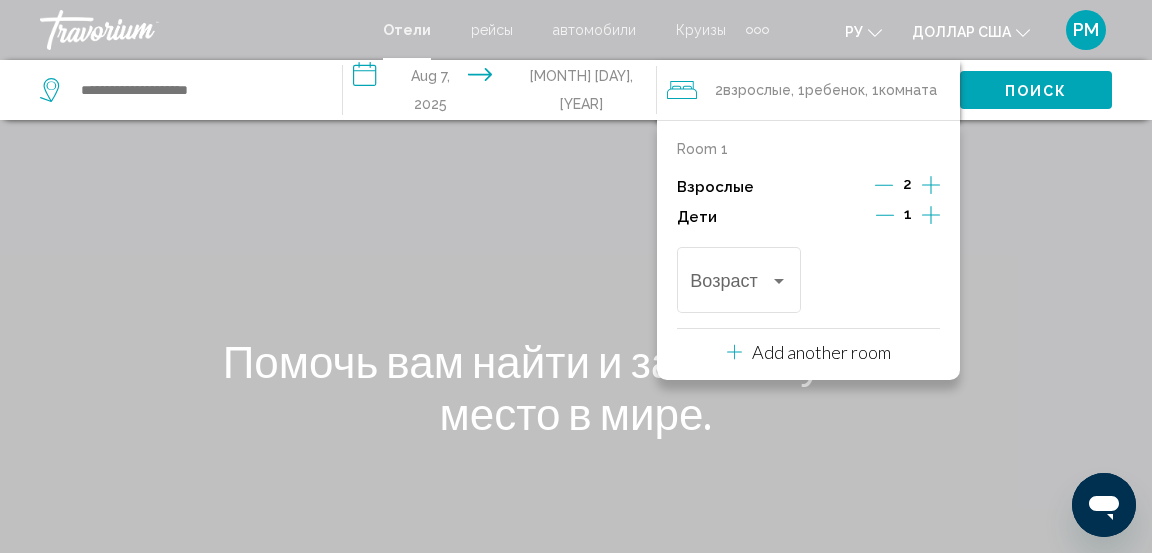 click at bounding box center (738, 285) 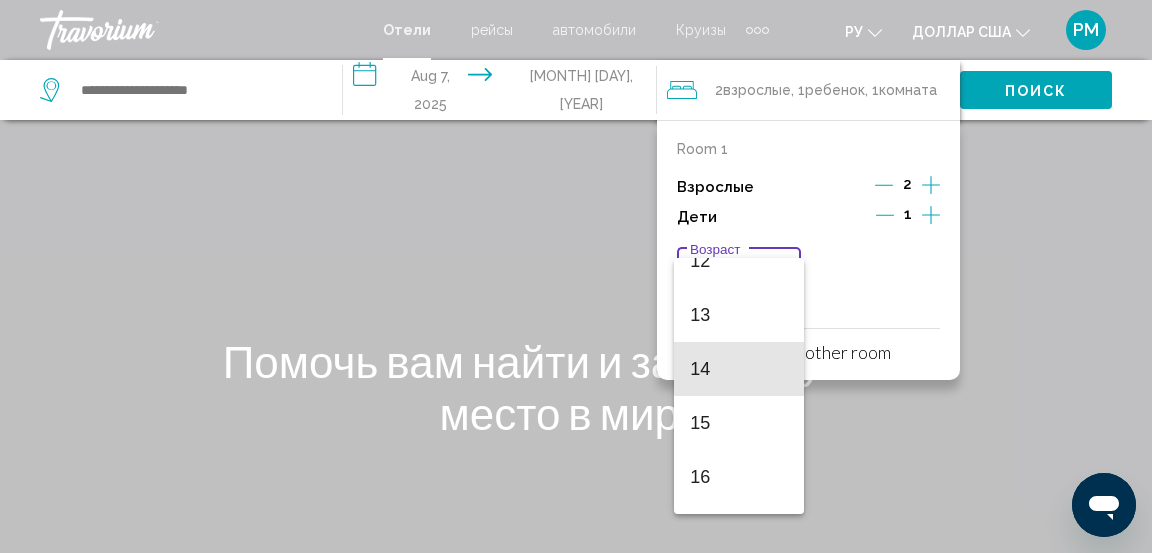 scroll, scrollTop: 644, scrollLeft: 0, axis: vertical 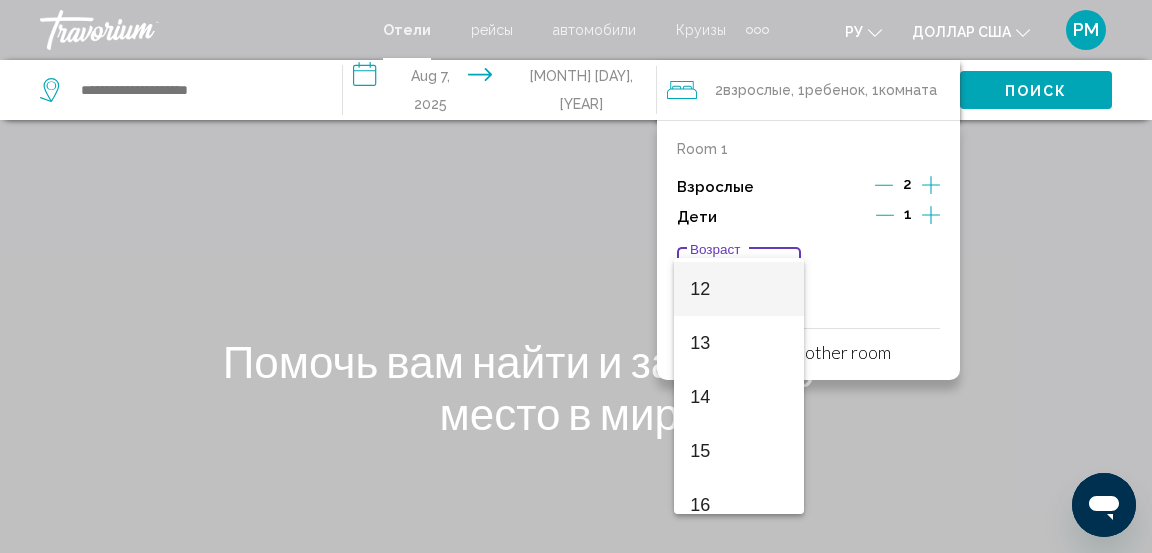 click on "12" at bounding box center (738, 289) 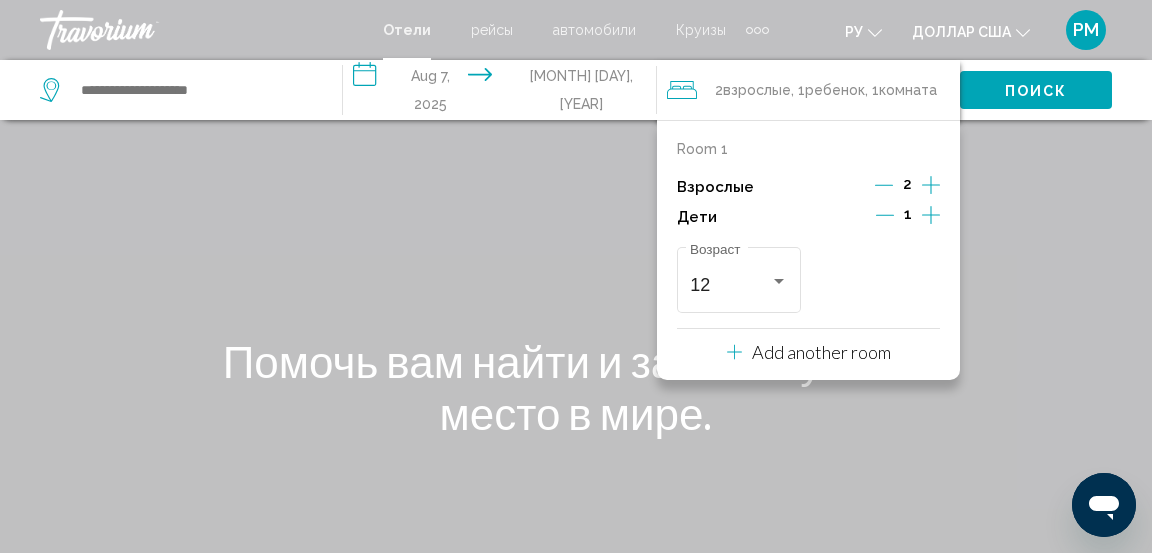click on "Поиск" at bounding box center (1036, 91) 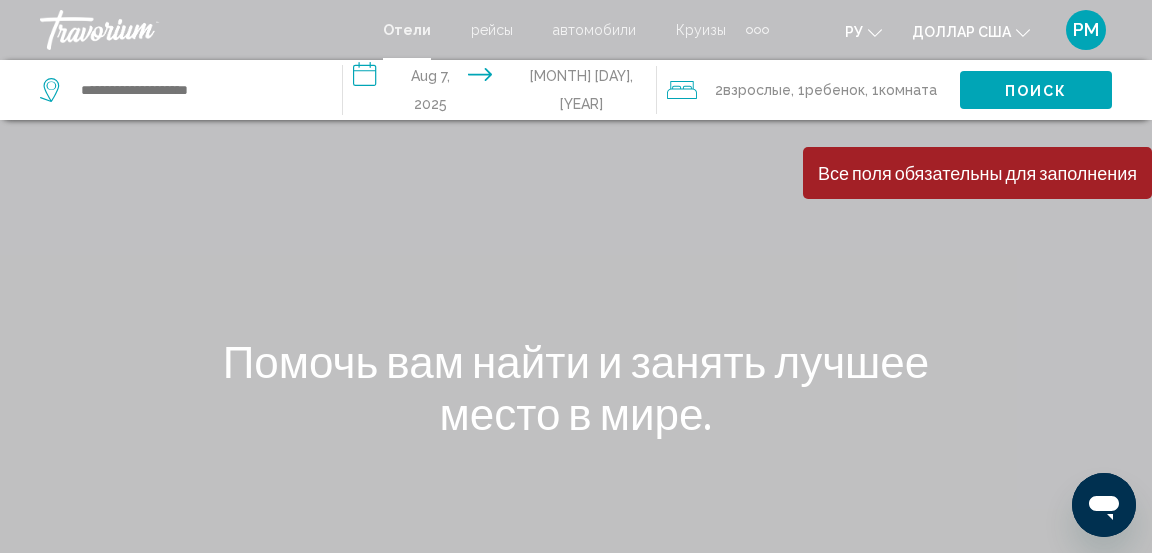 click on "Поиск" at bounding box center (1036, 91) 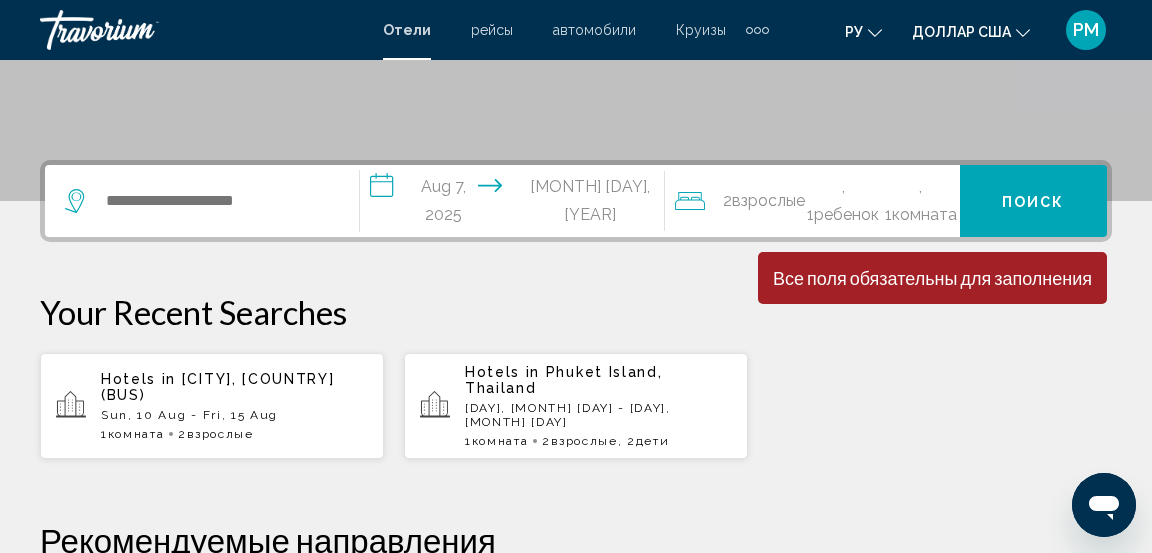 scroll, scrollTop: 0, scrollLeft: 0, axis: both 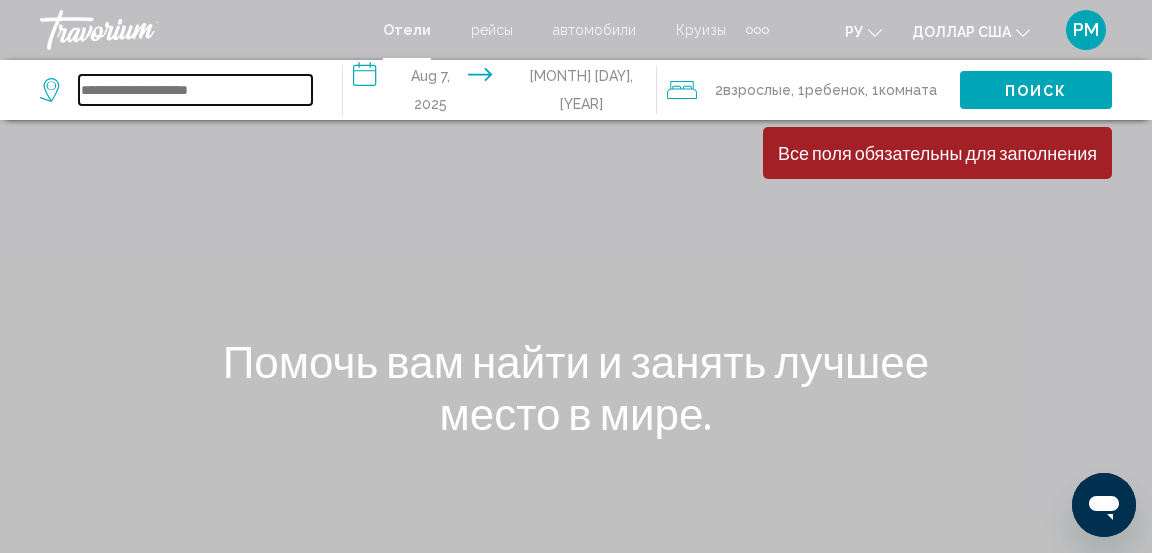 click at bounding box center [195, 90] 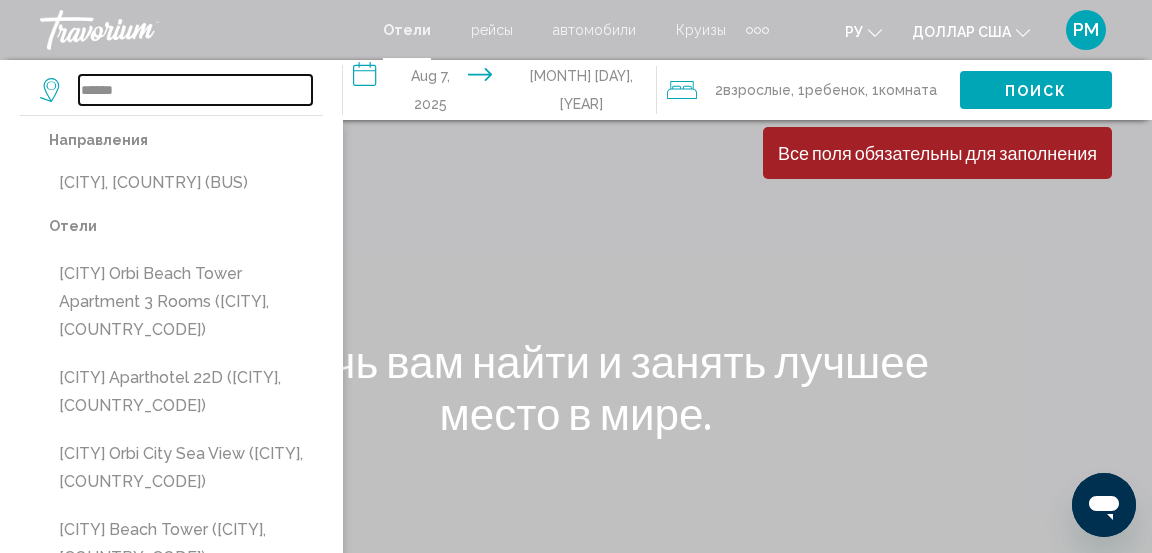 type on "******" 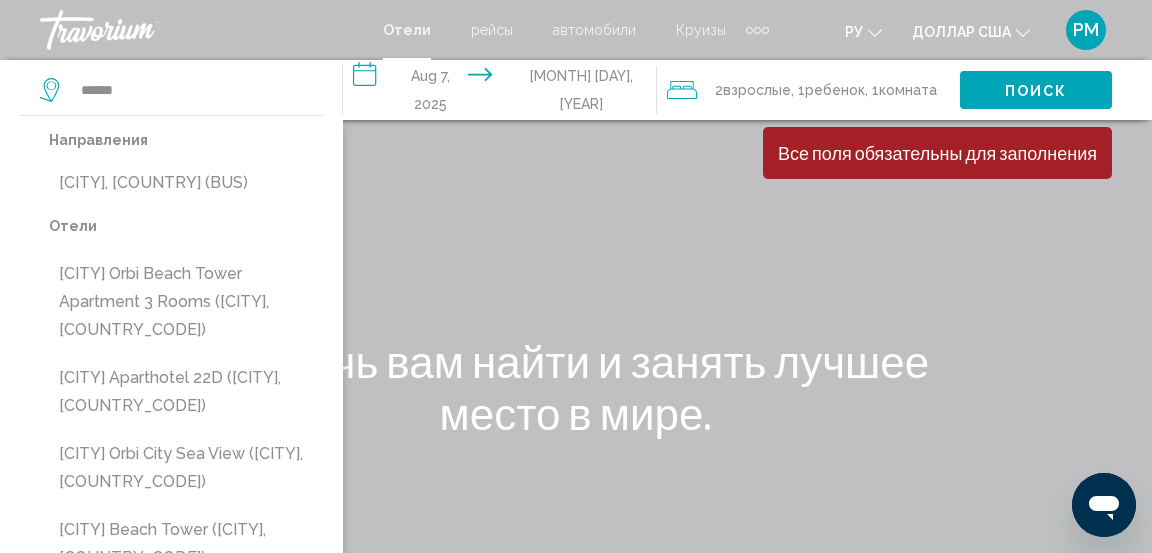 click on "Поиск" at bounding box center (1036, 90) 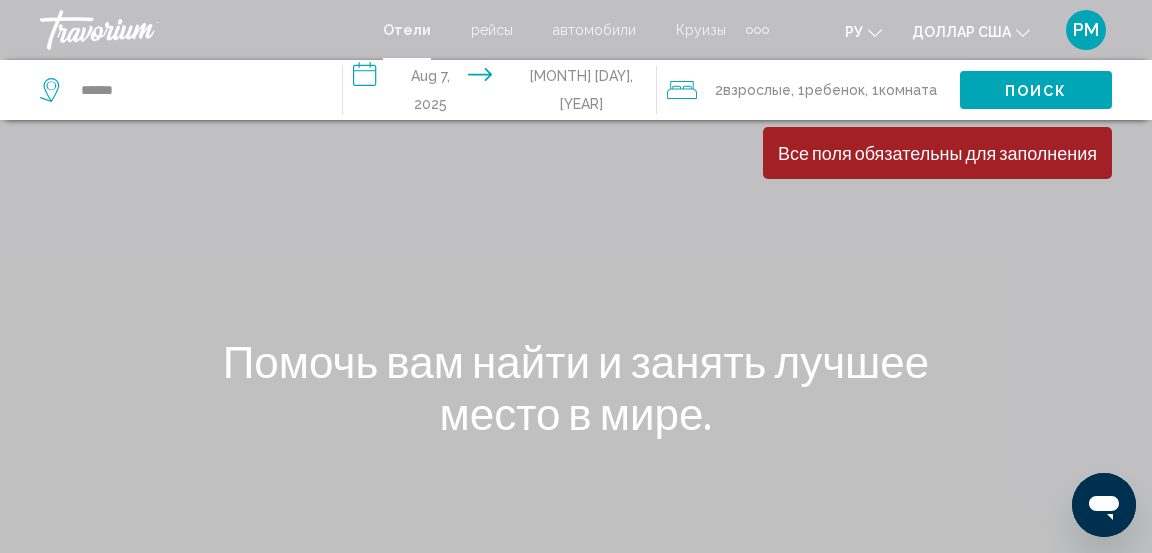 click on "Поиск" at bounding box center (1036, 91) 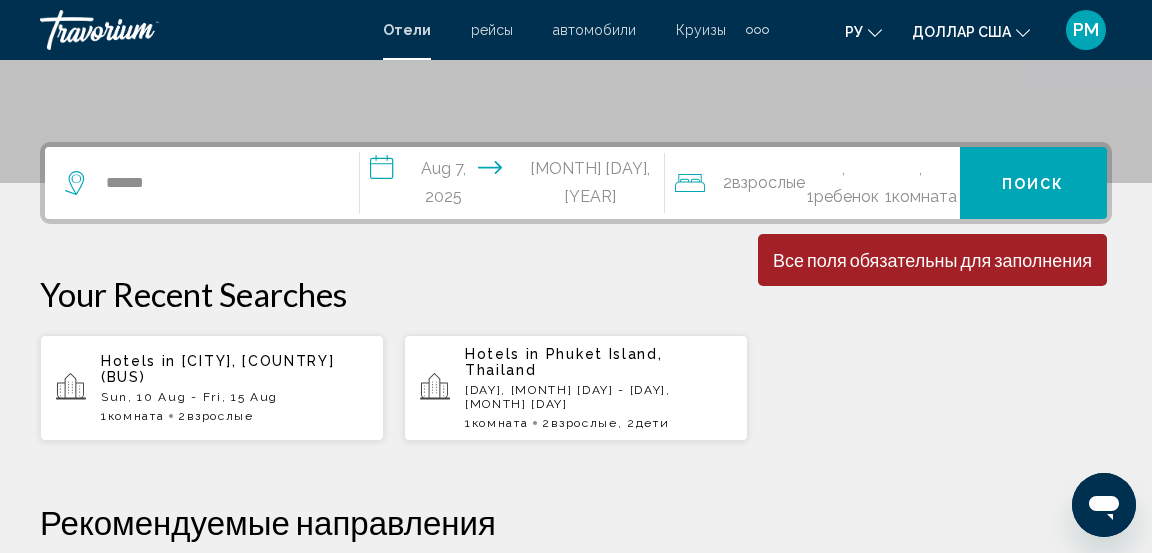 scroll, scrollTop: 0, scrollLeft: 0, axis: both 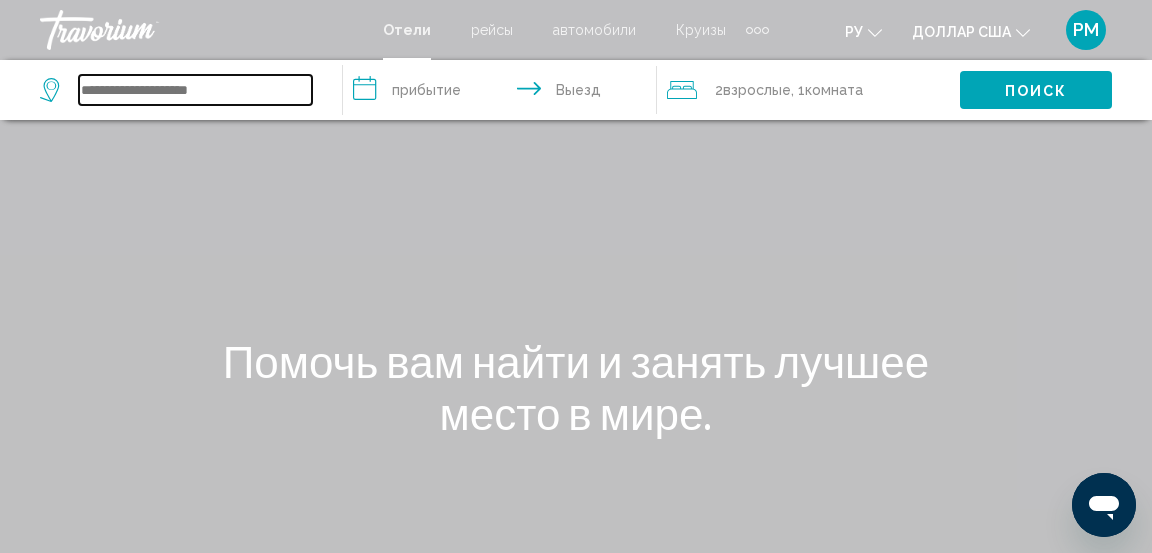 click at bounding box center (195, 90) 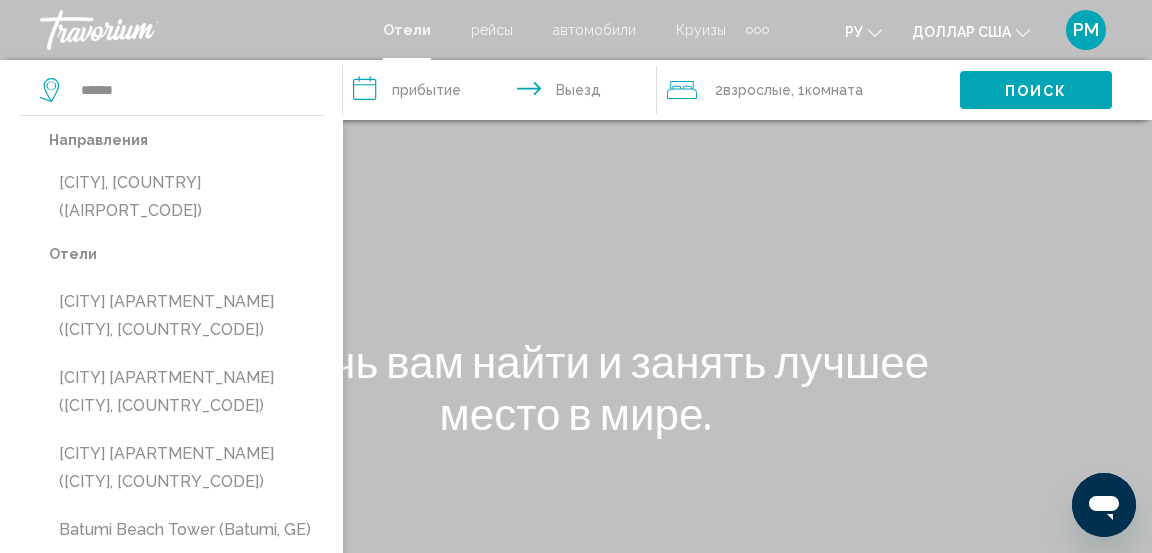 click on "Направления" at bounding box center (186, 140) 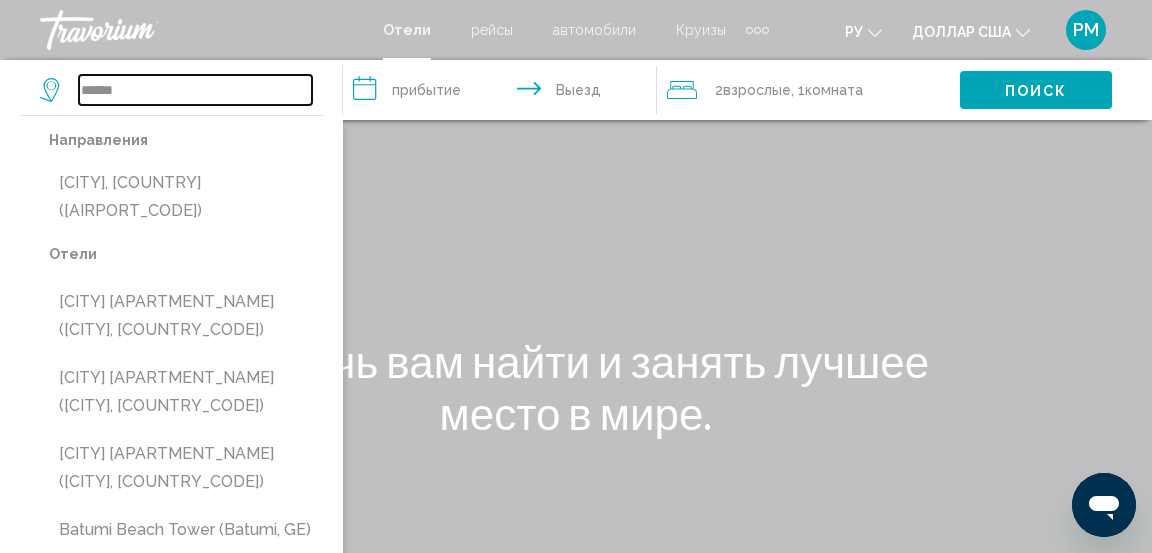 type on "**********" 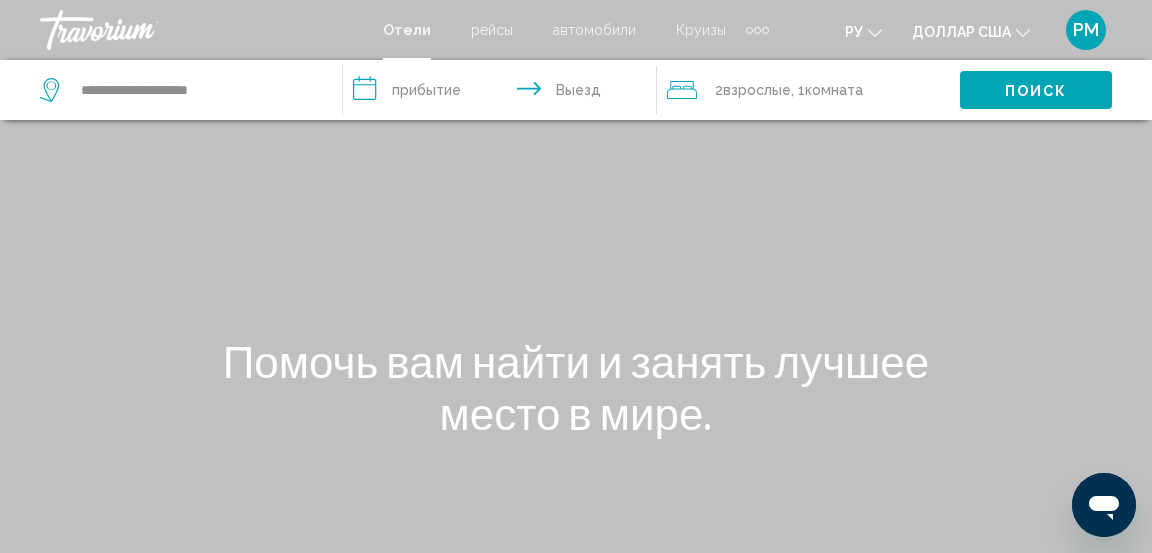 click on "**********" at bounding box center [503, 93] 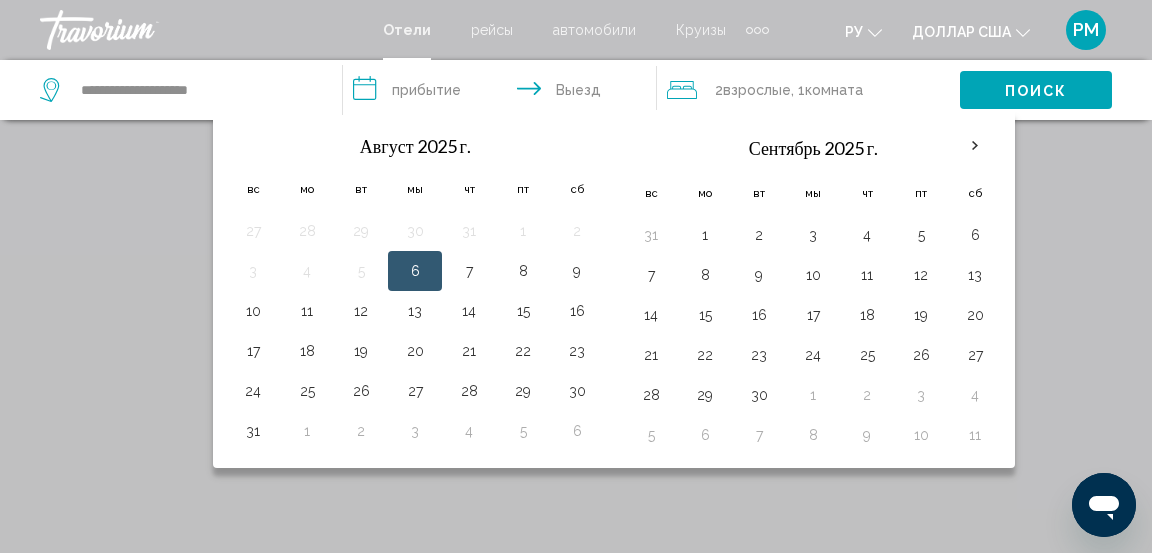 click on "7" at bounding box center [469, 271] 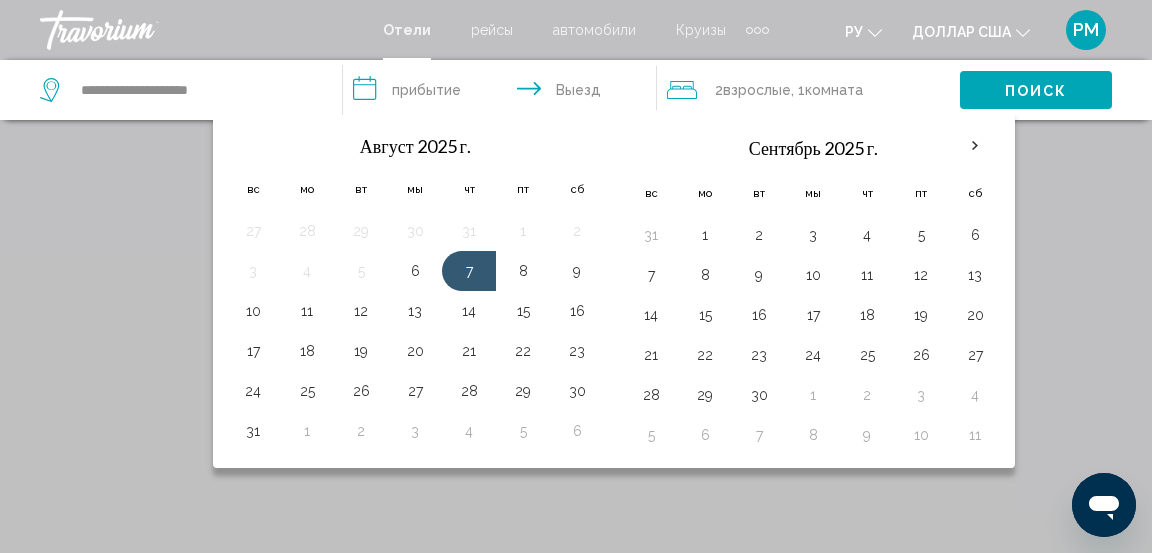click on "**********" at bounding box center (503, 93) 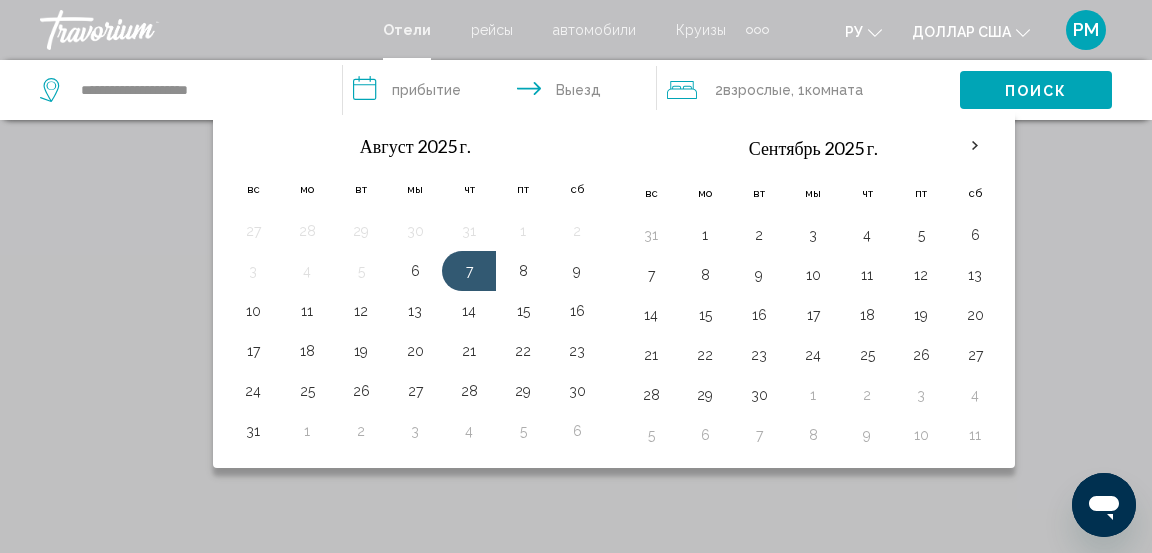 click on "12" at bounding box center (361, 311) 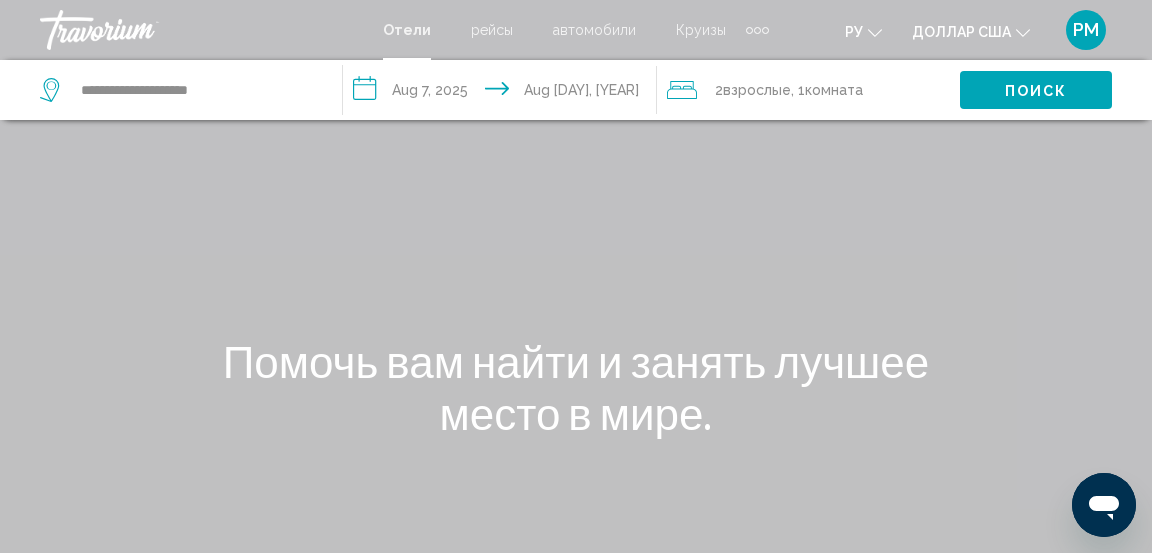 click on "Поиск" at bounding box center [1036, 91] 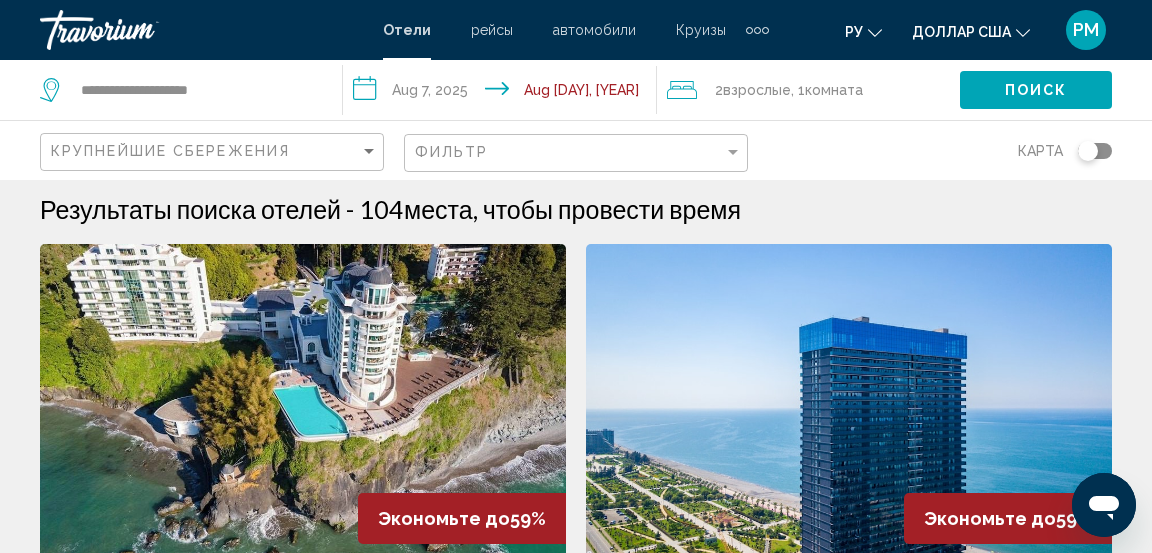 scroll, scrollTop: 0, scrollLeft: 0, axis: both 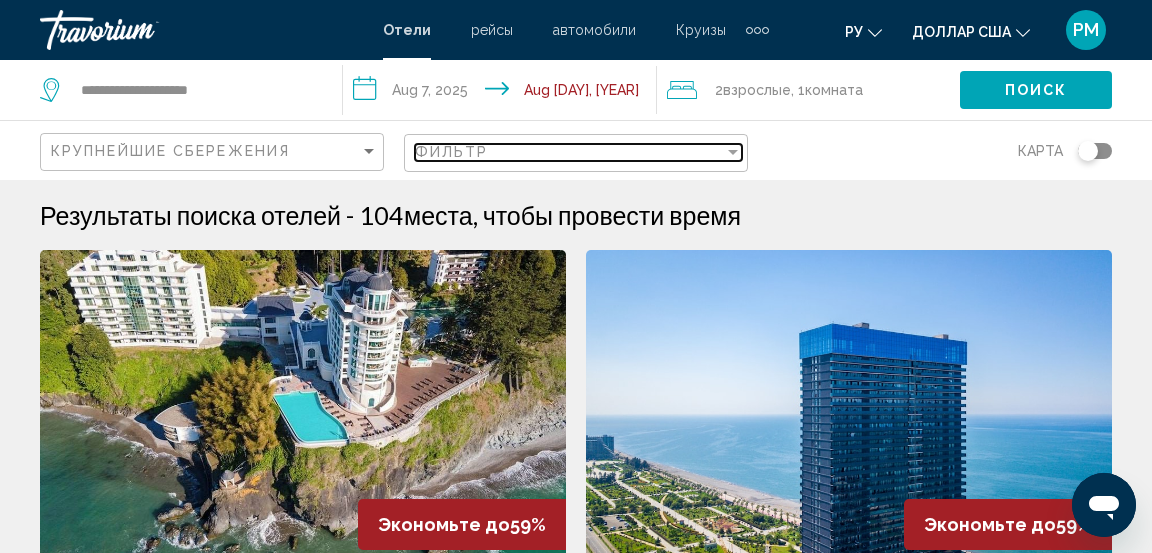click at bounding box center [733, 152] 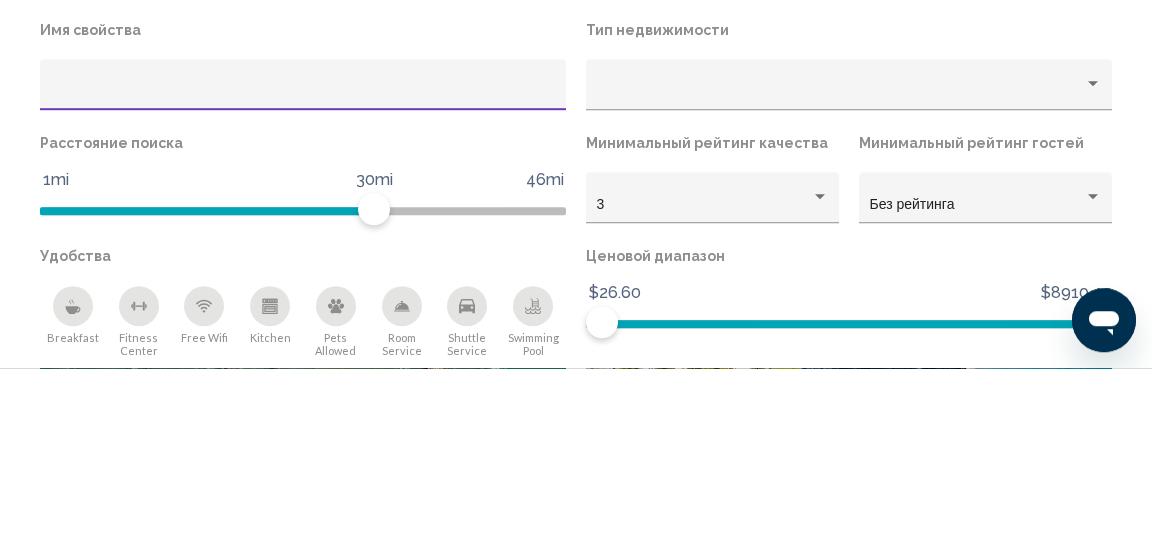 click at bounding box center (1093, 269) 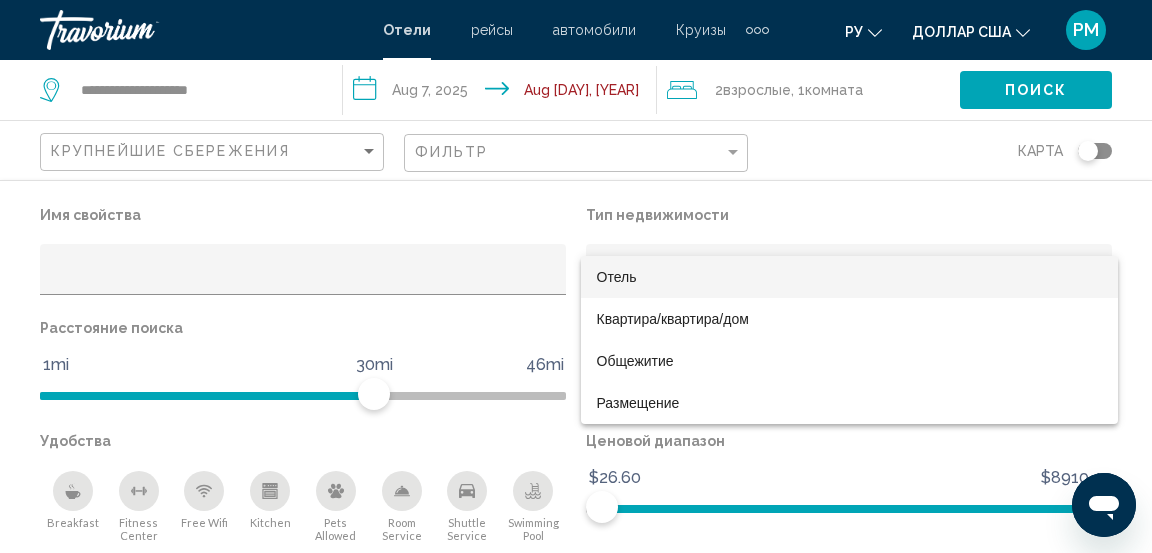 click on "Отель" at bounding box center [849, 277] 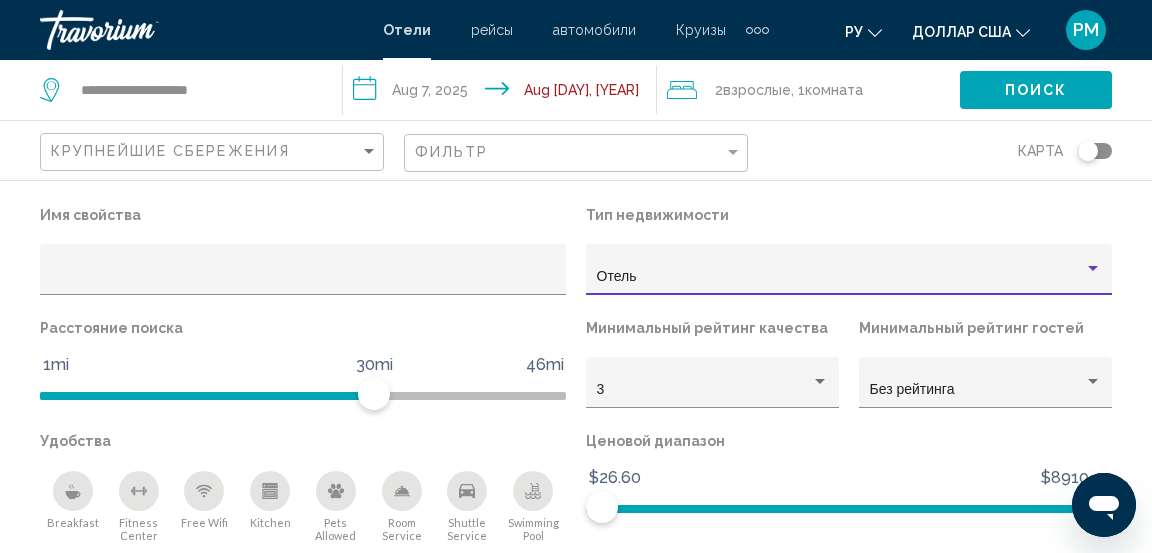 click at bounding box center [820, 382] 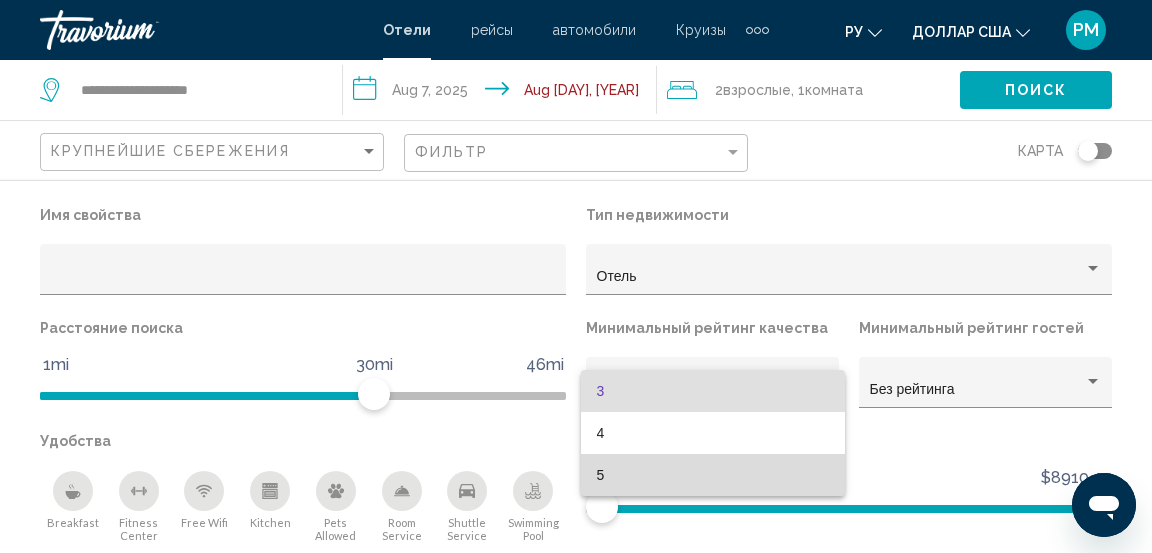 click on "5" at bounding box center (713, 475) 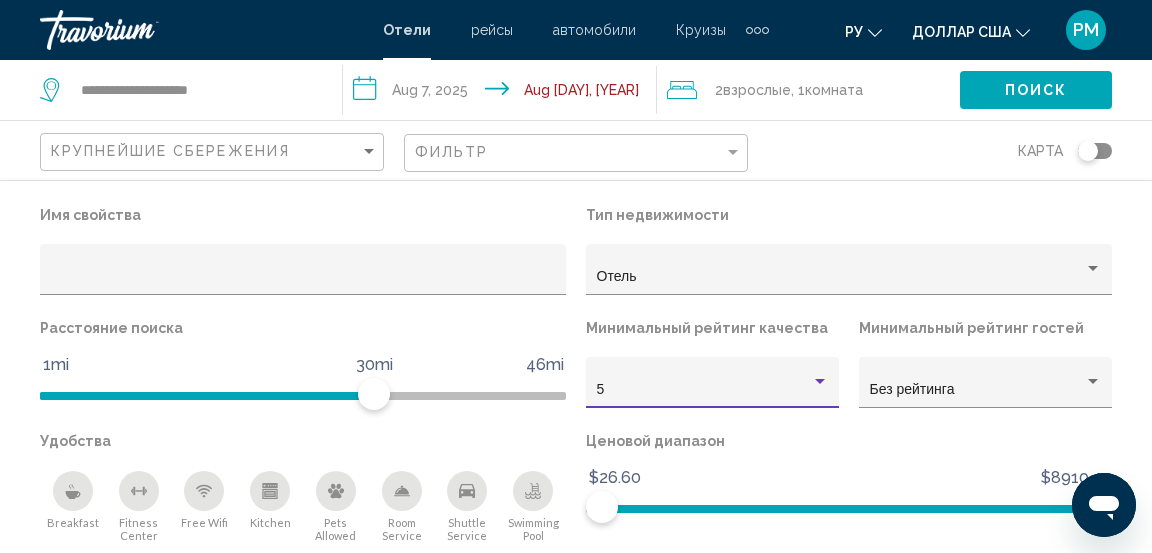 click on "Поиск" 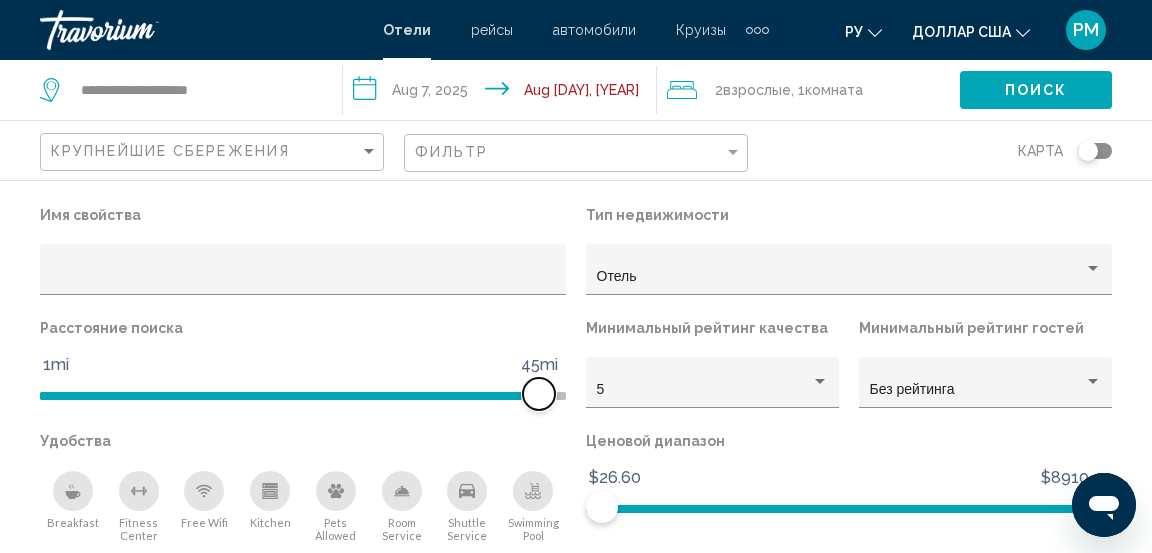 scroll, scrollTop: 20, scrollLeft: 0, axis: vertical 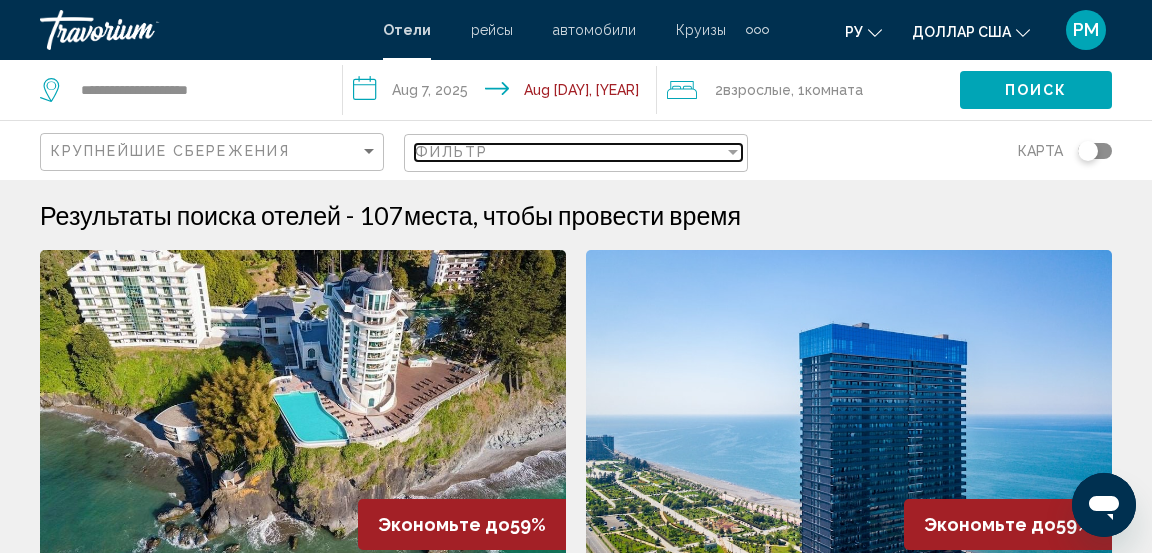 click at bounding box center [733, 152] 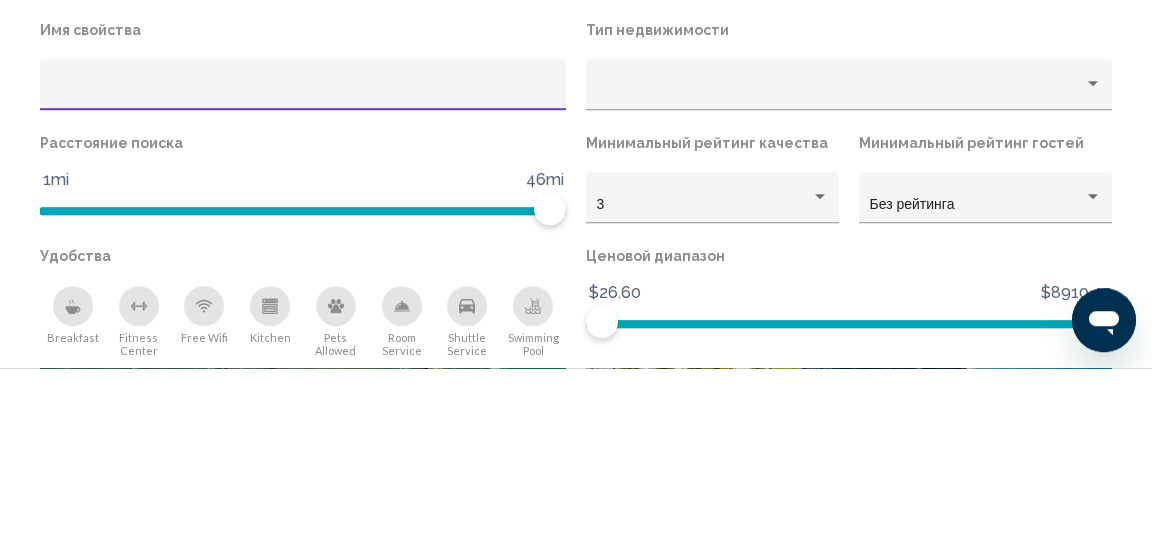 click at bounding box center [1093, 268] 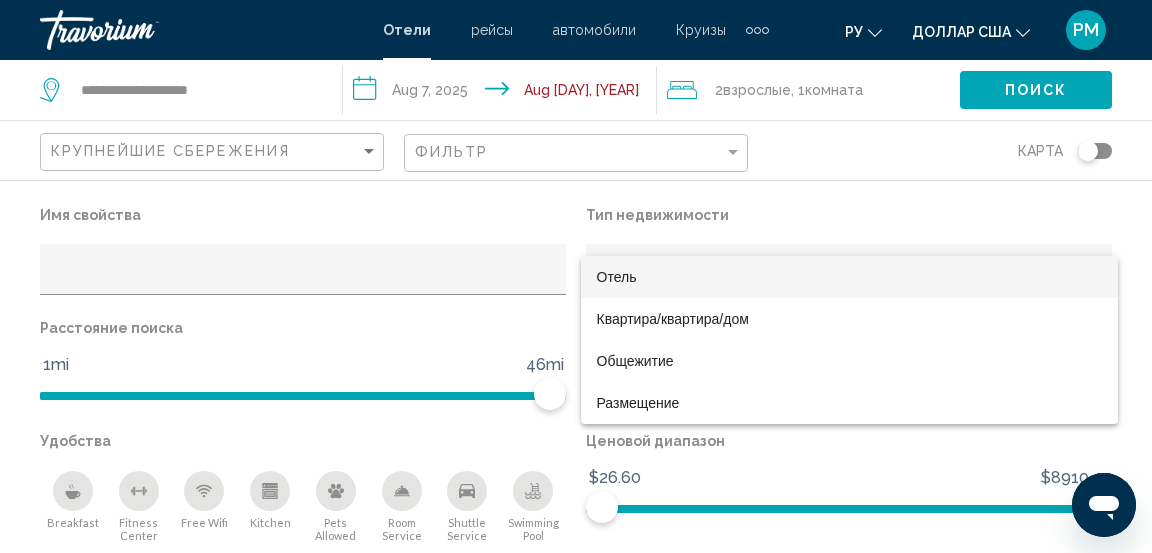 click on "Отель" at bounding box center (849, 277) 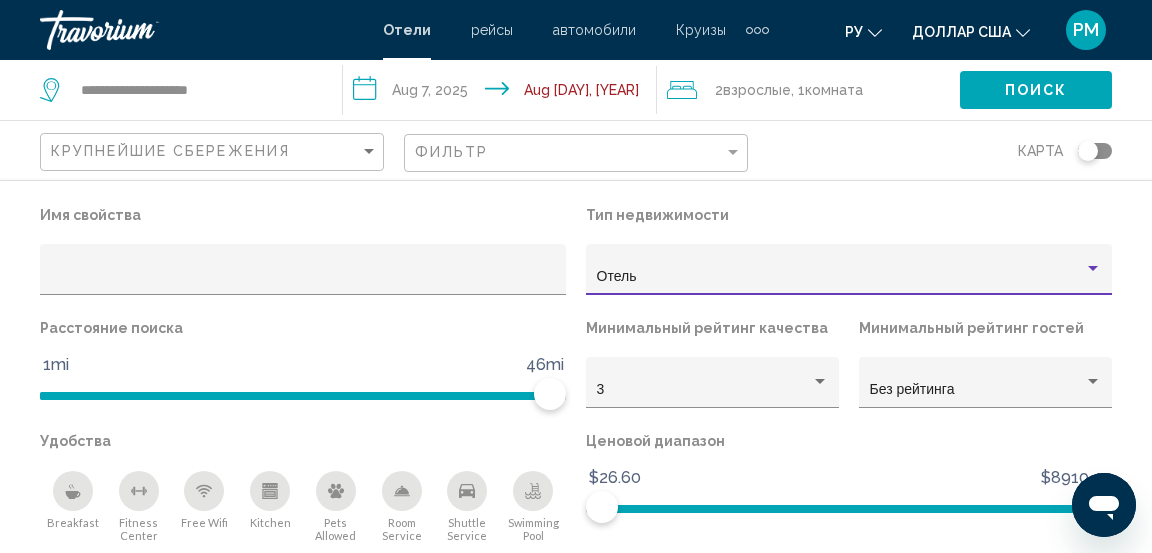 scroll, scrollTop: 21, scrollLeft: 0, axis: vertical 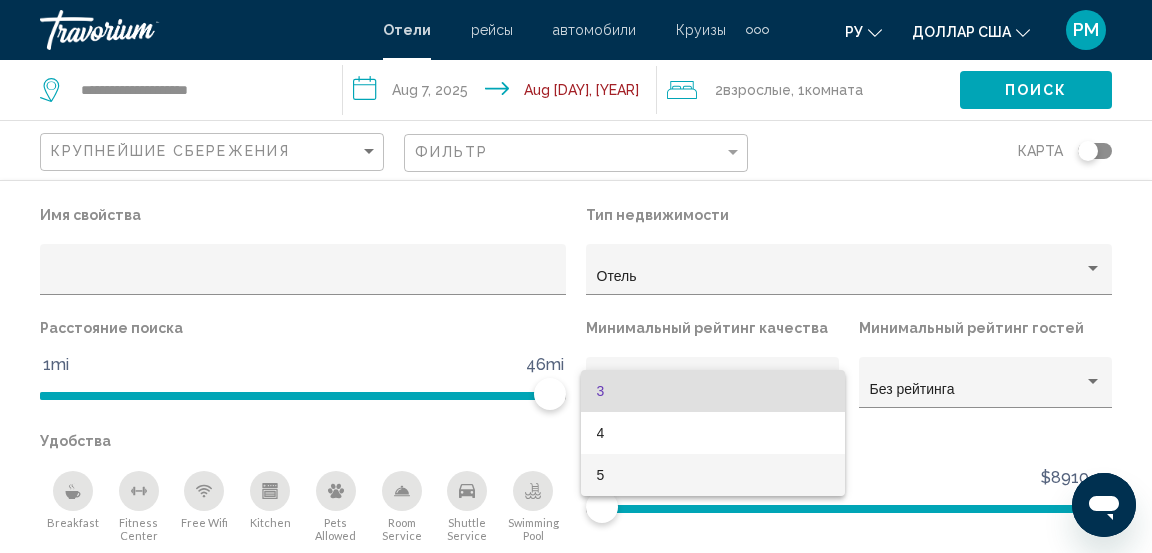 click on "5" at bounding box center (713, 475) 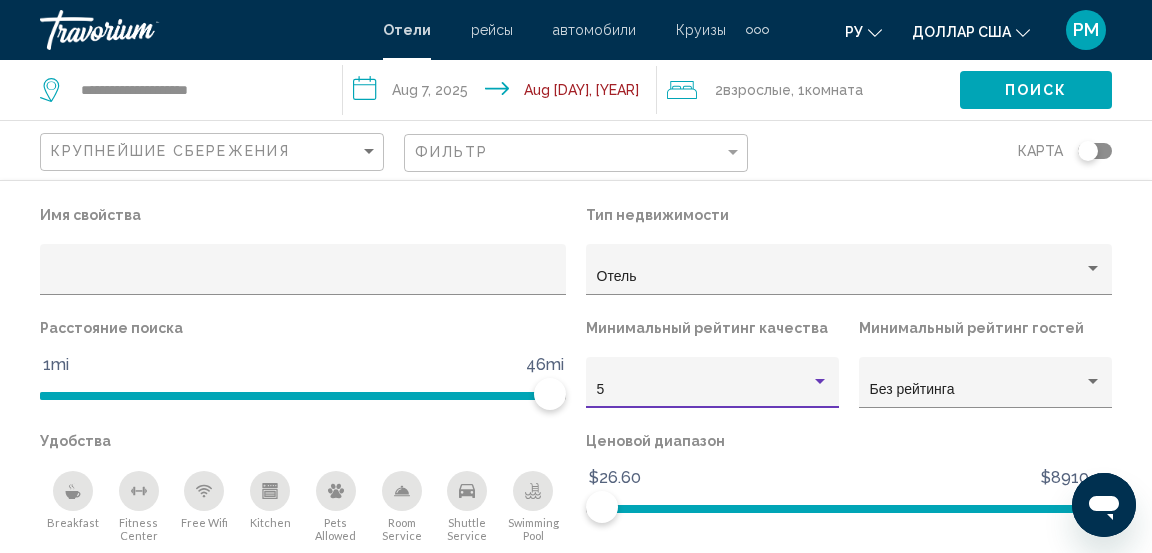 click on "Без рейтинга" at bounding box center [977, 390] 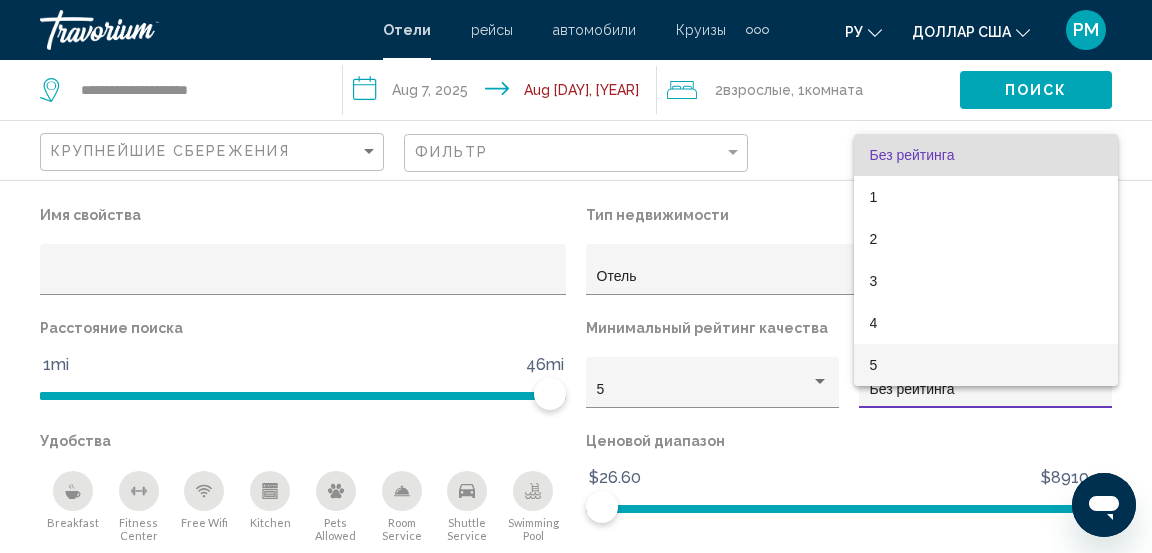 click on "5" at bounding box center [986, 365] 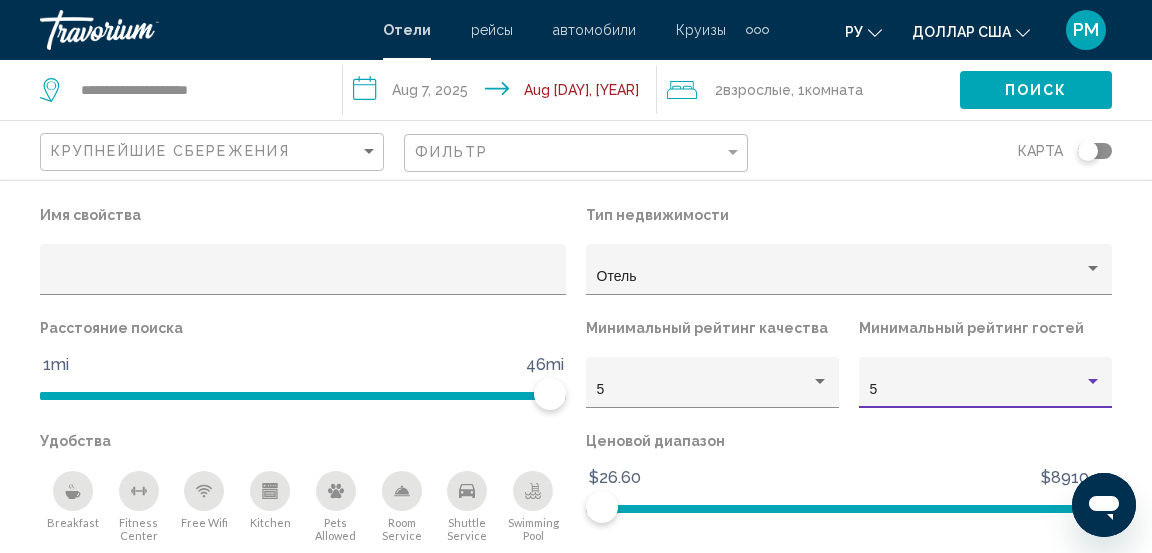 click at bounding box center [1093, 381] 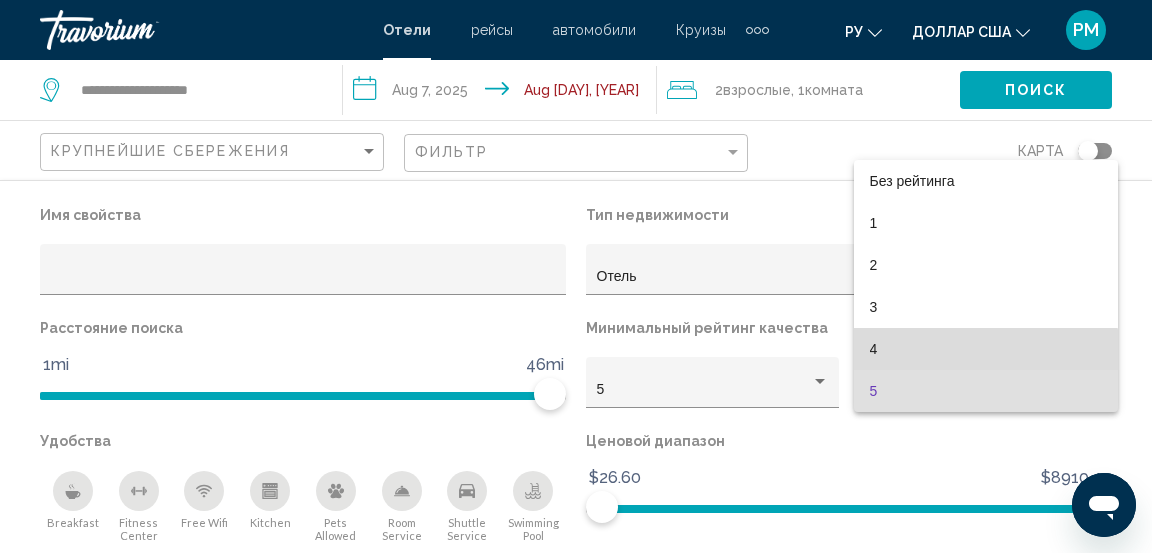 click on "4" at bounding box center (986, 349) 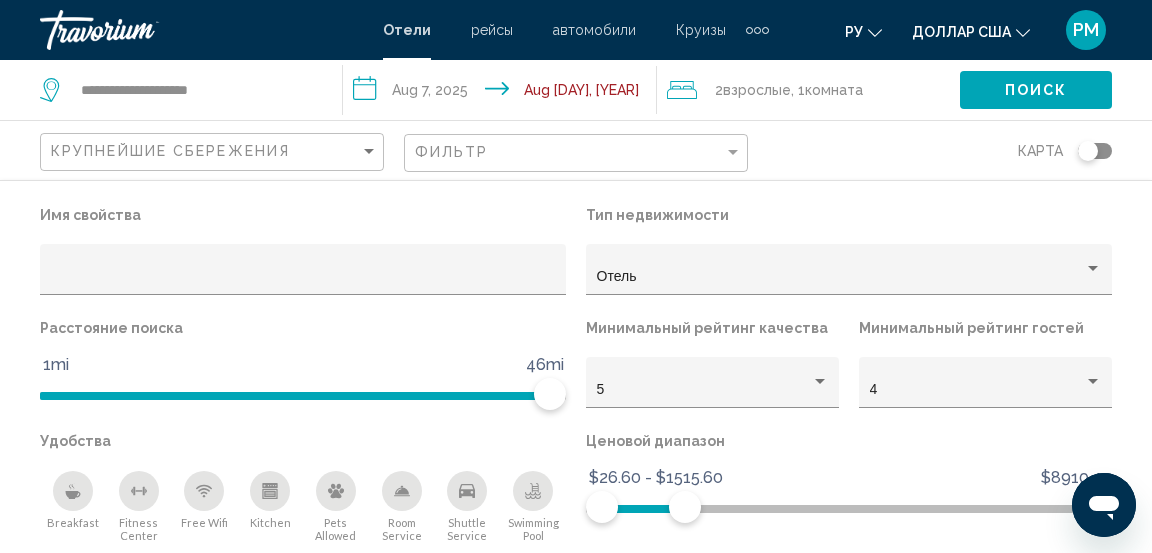 click 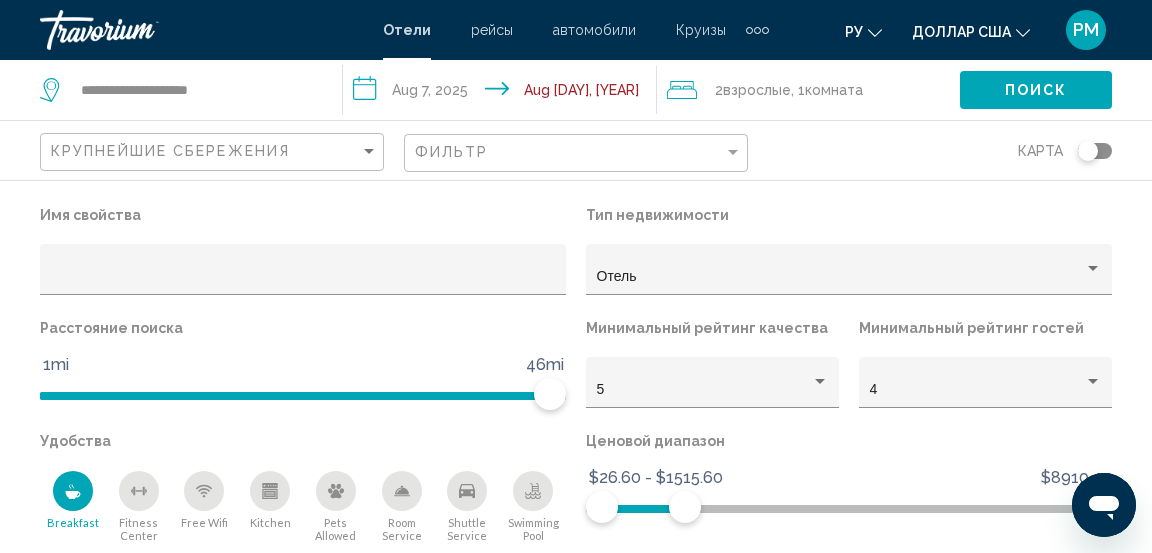 click 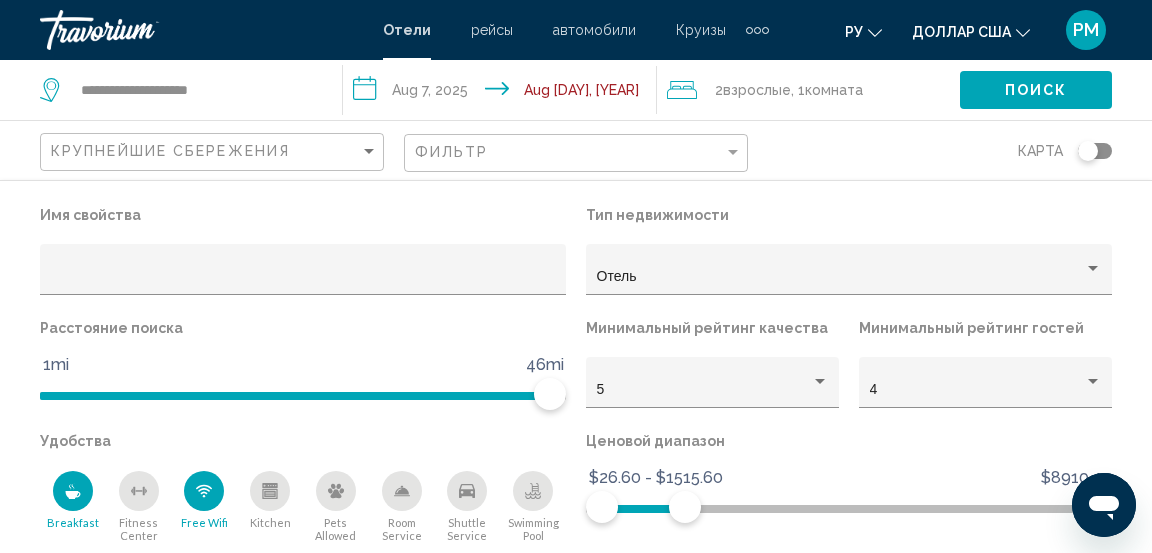 click 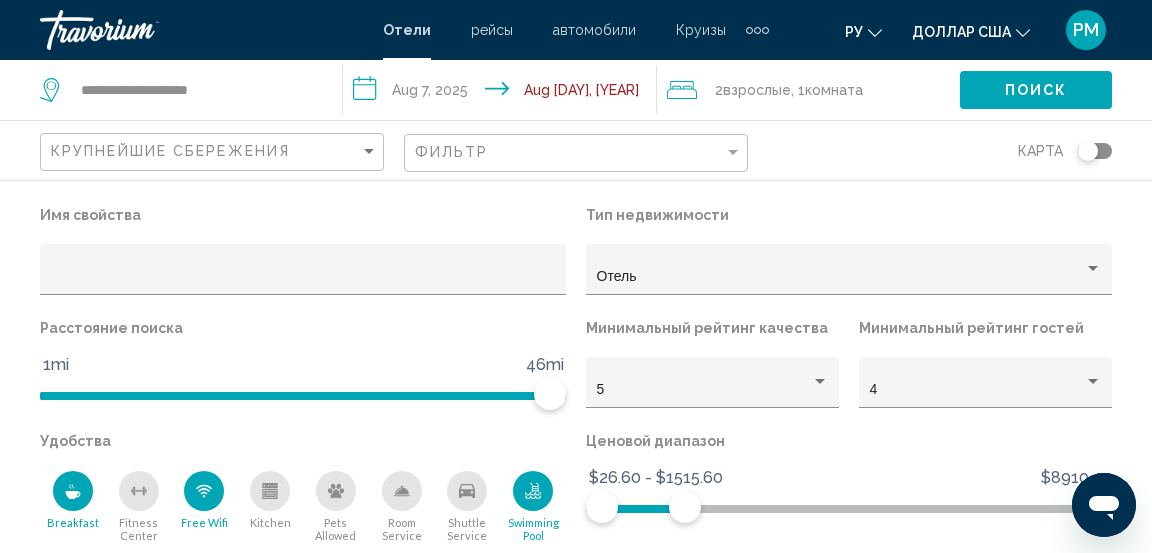 click on "Показать результаты" 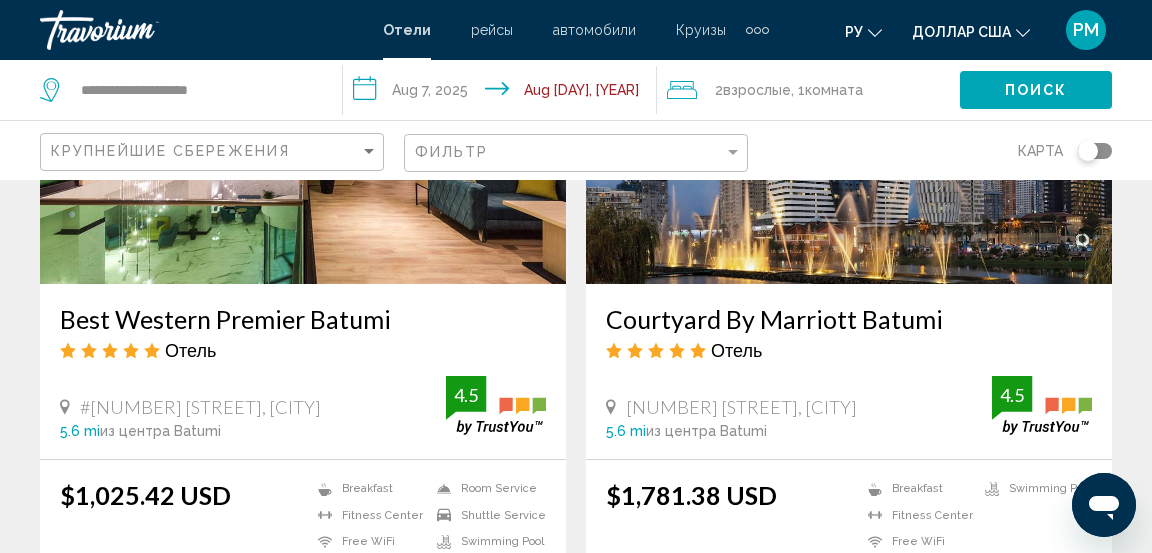 scroll, scrollTop: 1002, scrollLeft: 0, axis: vertical 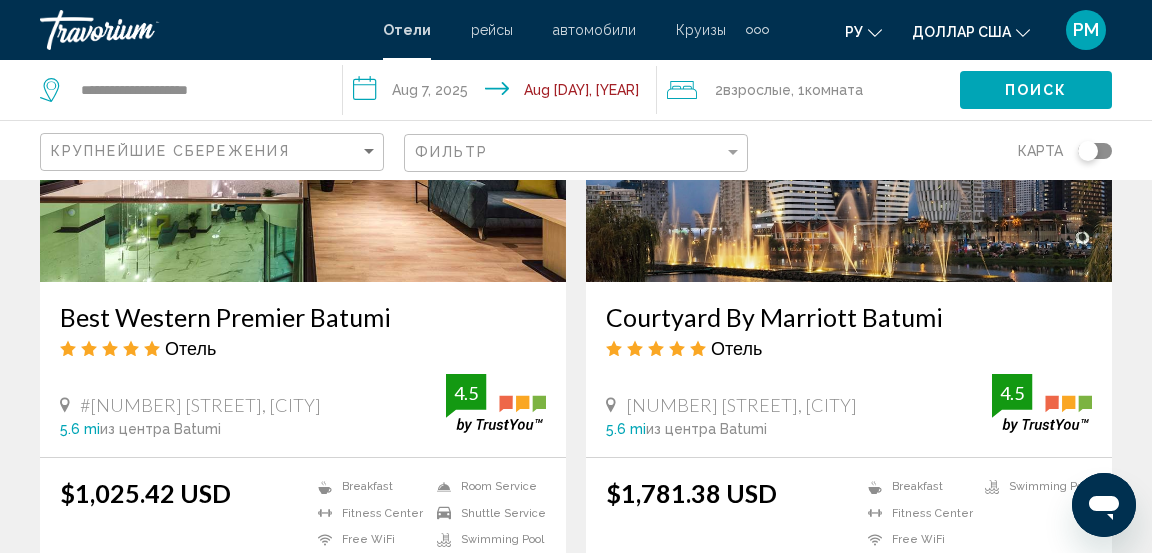 click on "Выберите номер" at bounding box center (849, 596) 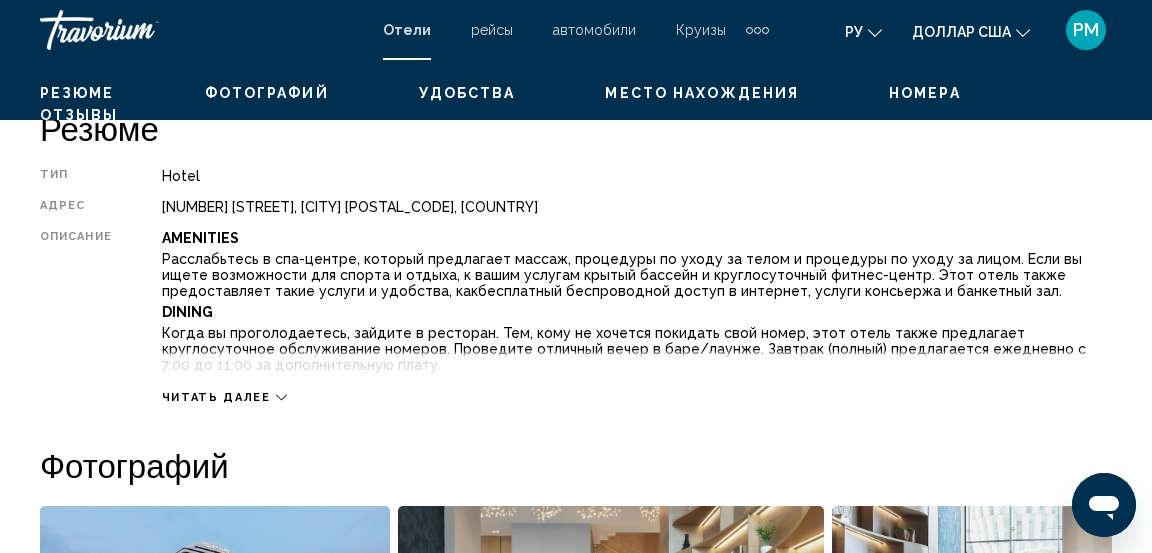 scroll, scrollTop: 210, scrollLeft: 0, axis: vertical 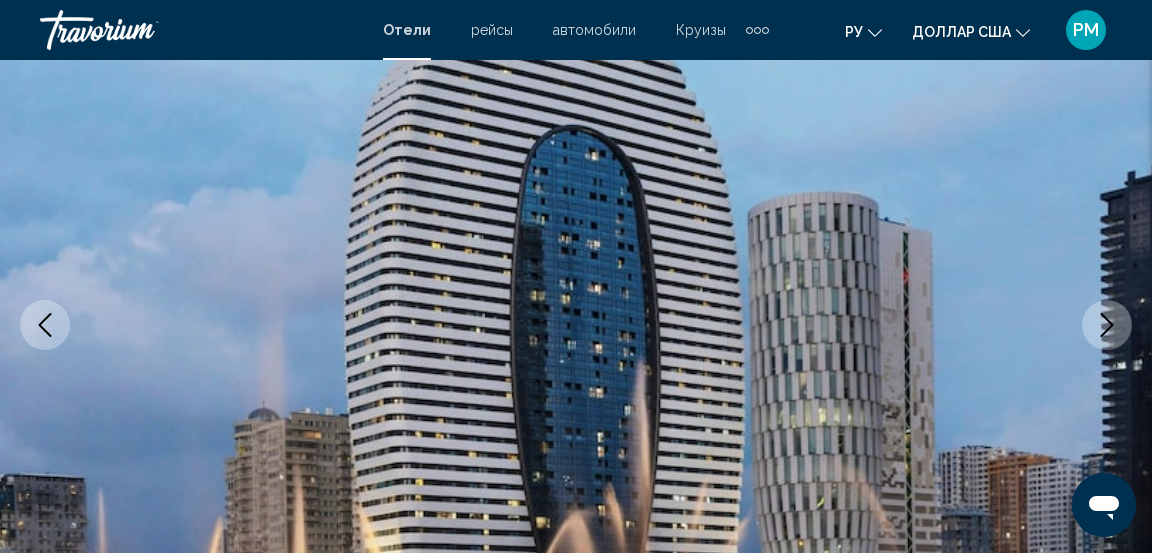 click at bounding box center [576, 325] 